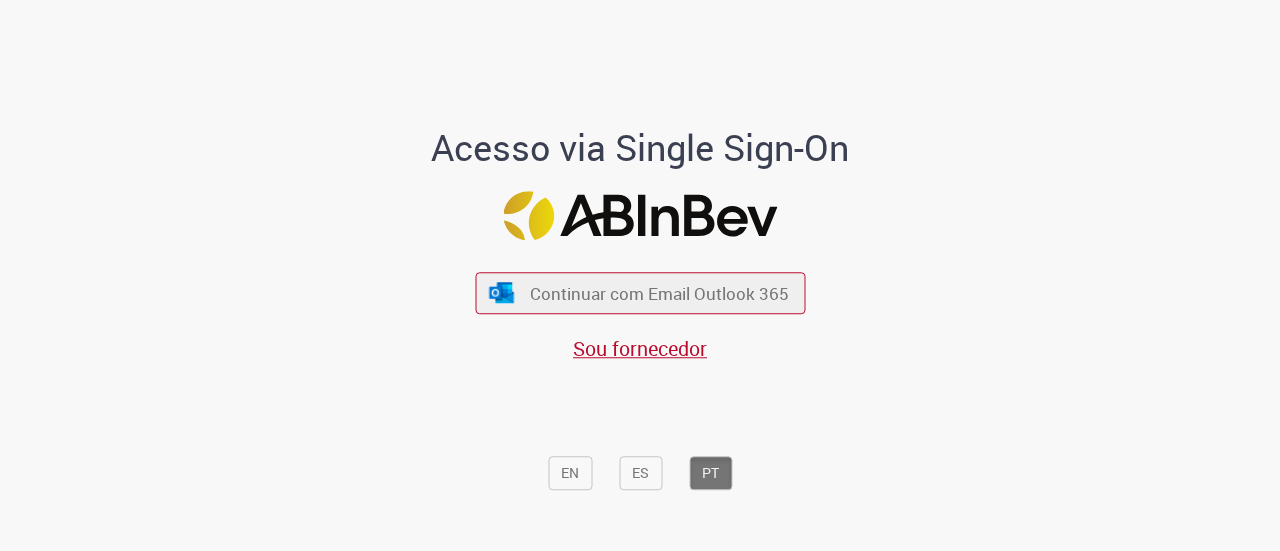 scroll, scrollTop: 0, scrollLeft: 0, axis: both 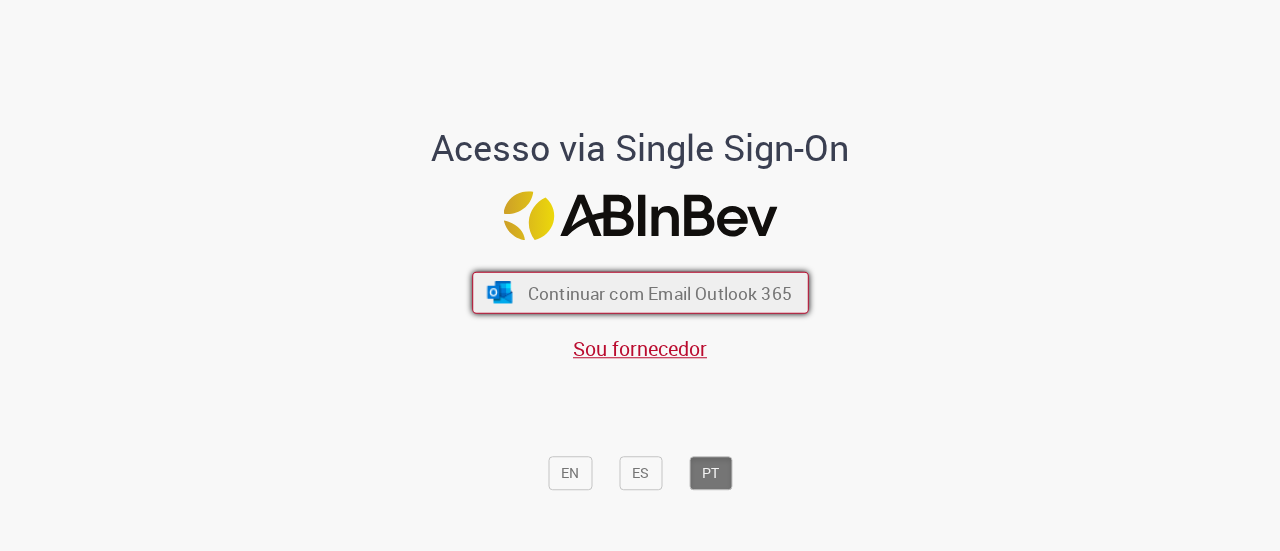 click on "Continuar com Email Outlook 365" at bounding box center (659, 292) 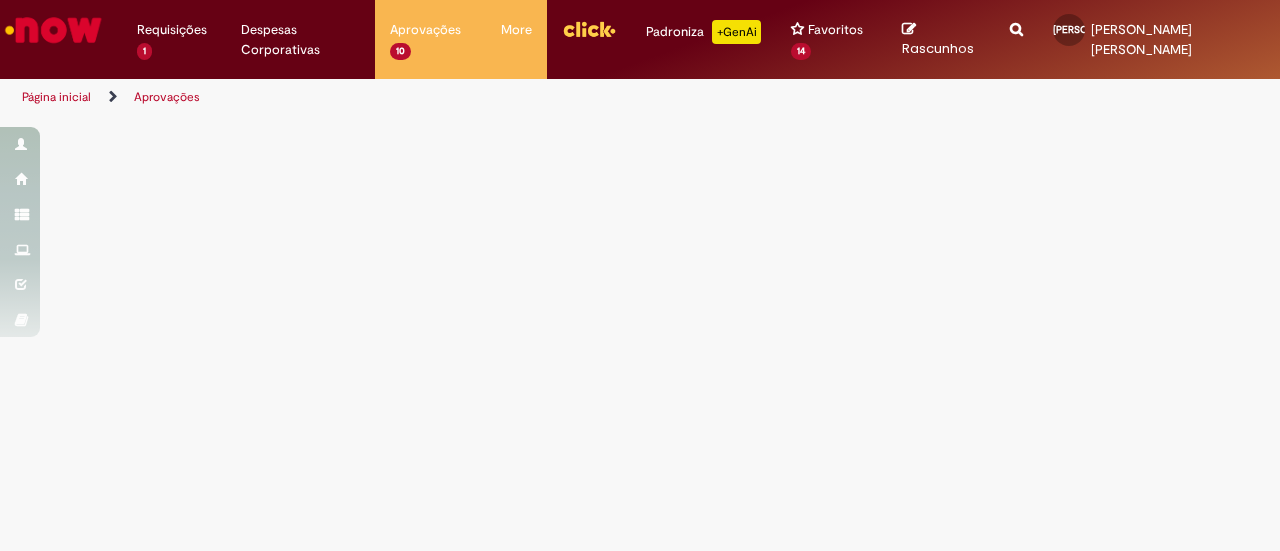 scroll, scrollTop: 0, scrollLeft: 0, axis: both 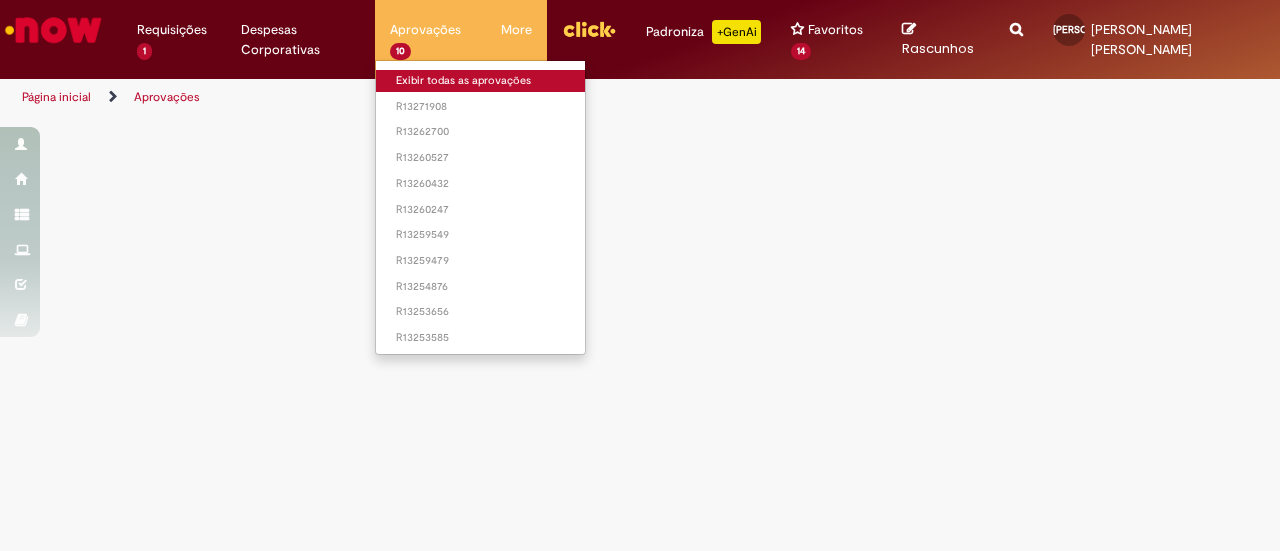click on "Exibir todas as aprovações" at bounding box center [486, 81] 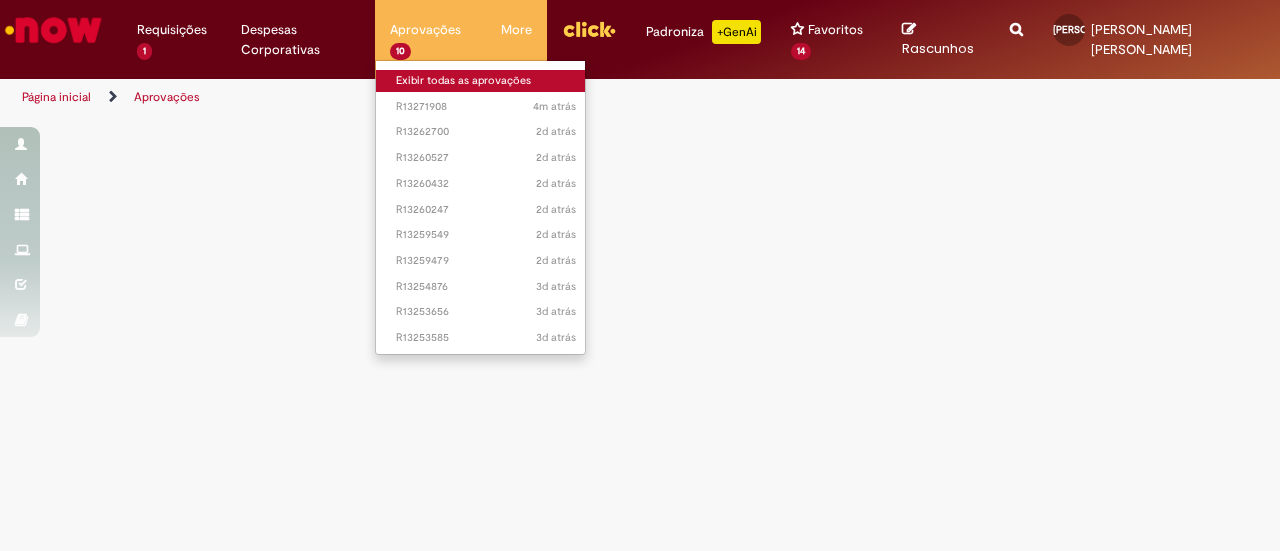click on "Exibir todas as aprovações" at bounding box center (486, 81) 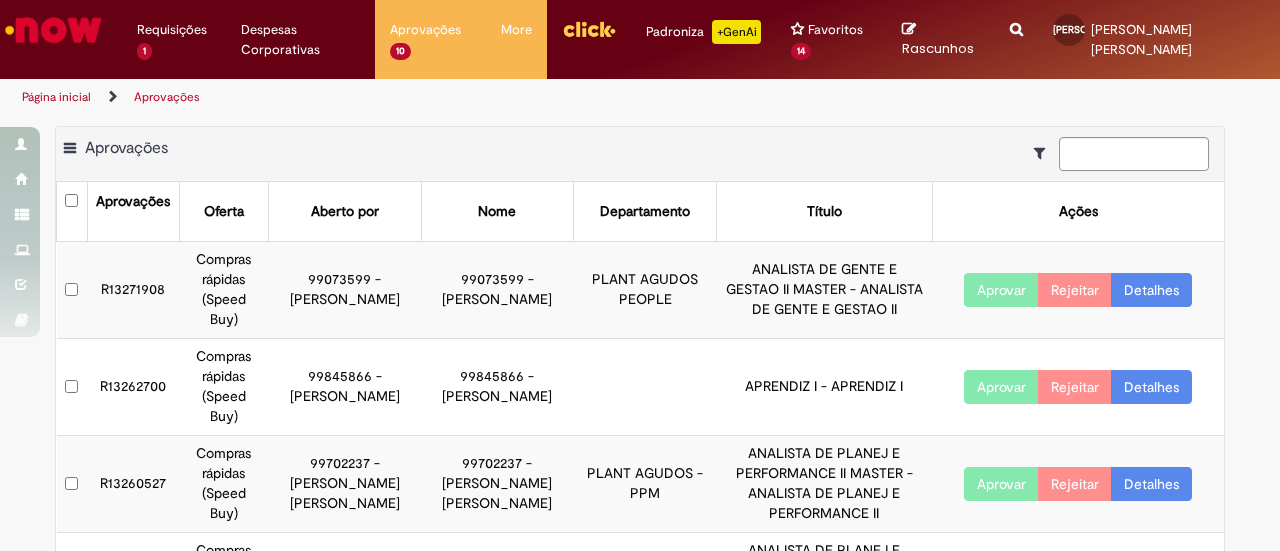 click on "Aprovar" at bounding box center (1001, 290) 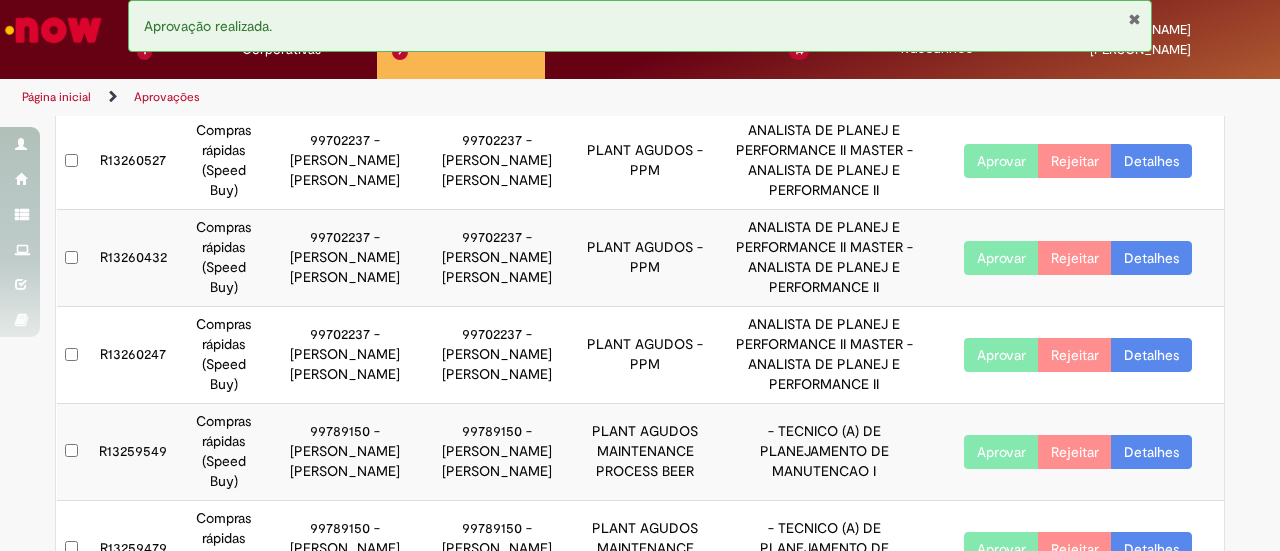 scroll, scrollTop: 300, scrollLeft: 0, axis: vertical 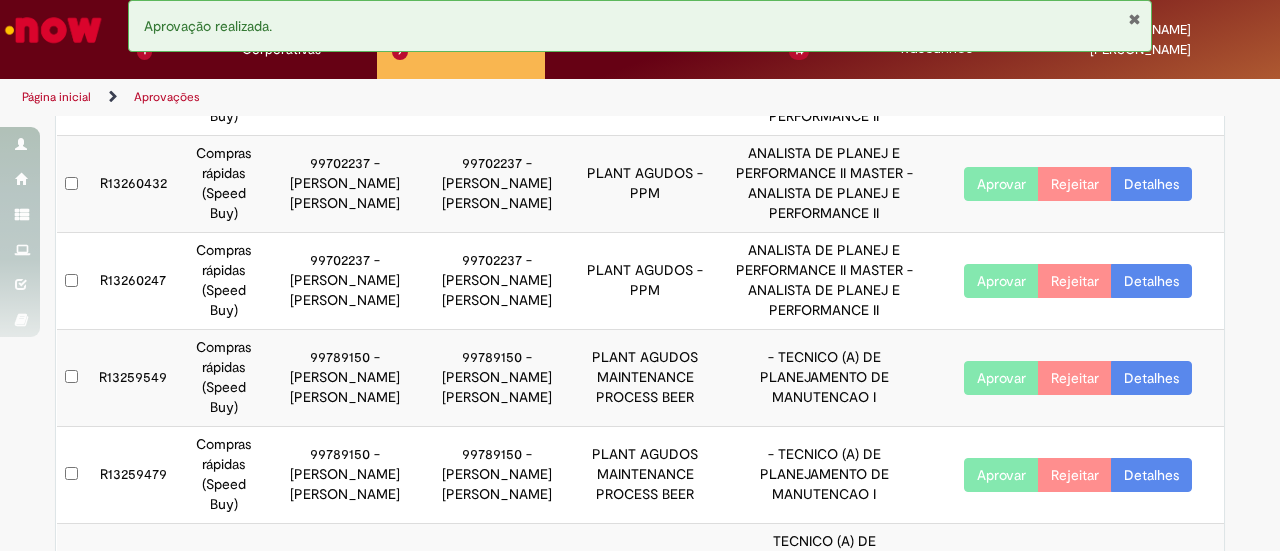 click on "Aprovar" at bounding box center [1001, 184] 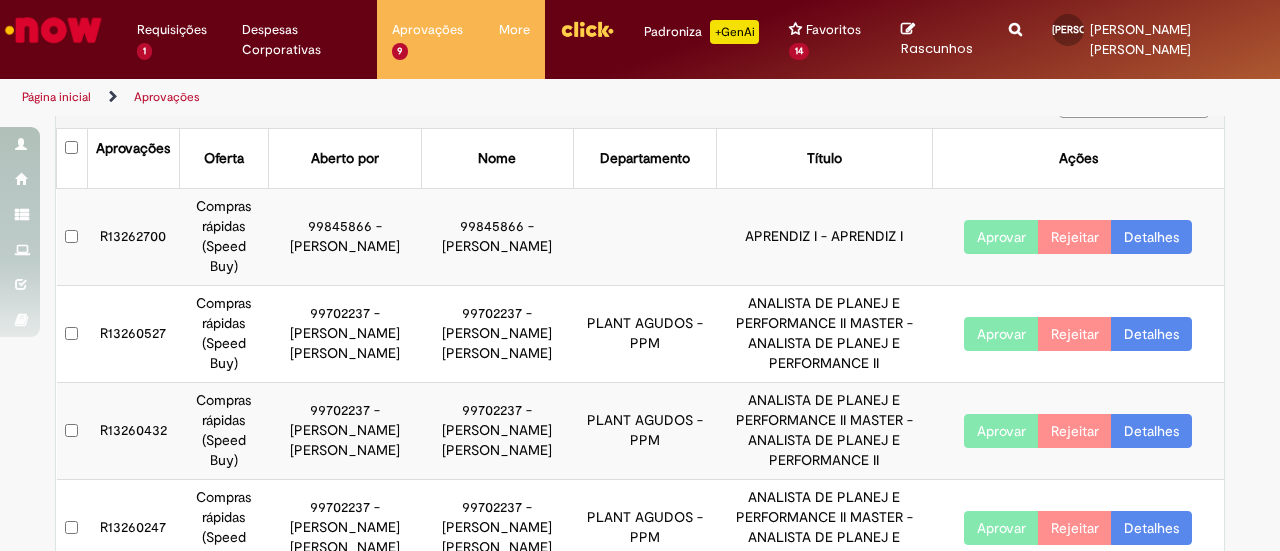 scroll, scrollTop: 0, scrollLeft: 0, axis: both 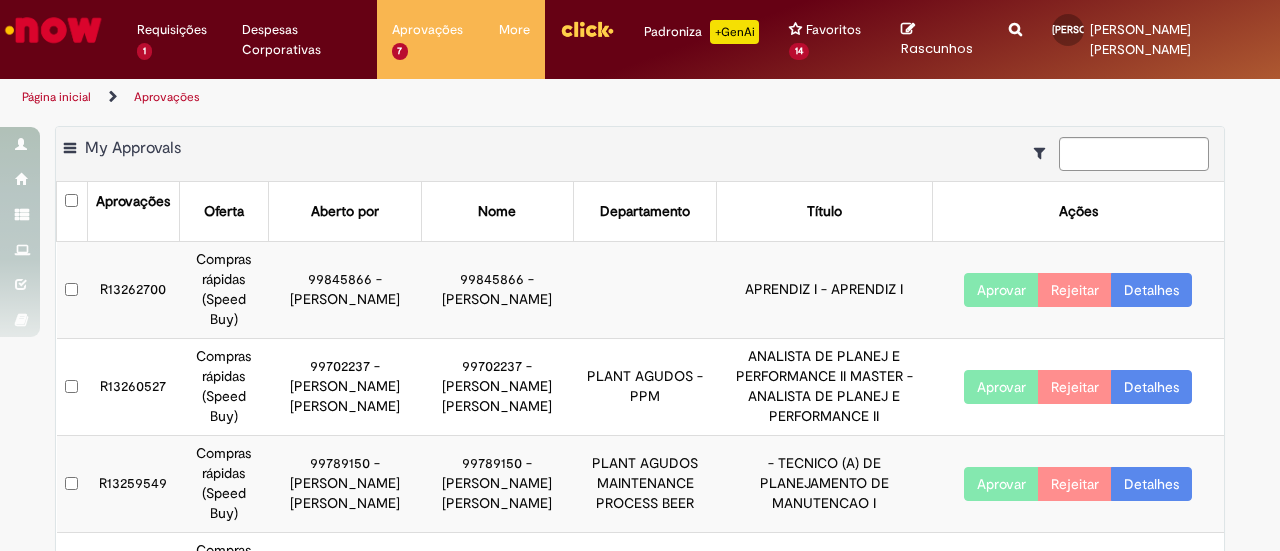 click at bounding box center (587, 29) 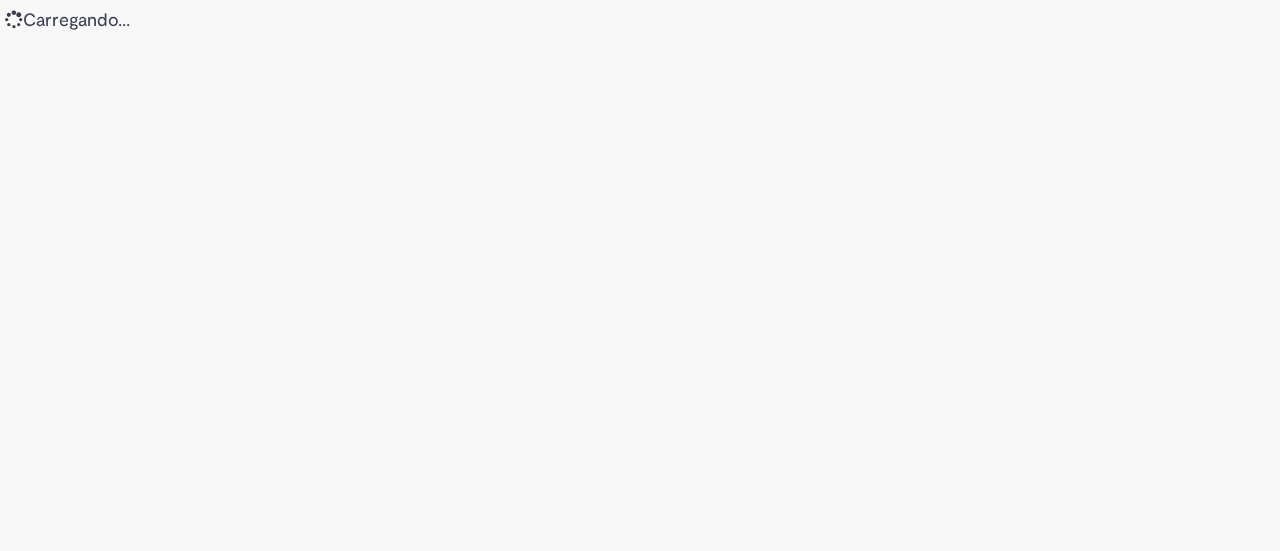 scroll, scrollTop: 0, scrollLeft: 0, axis: both 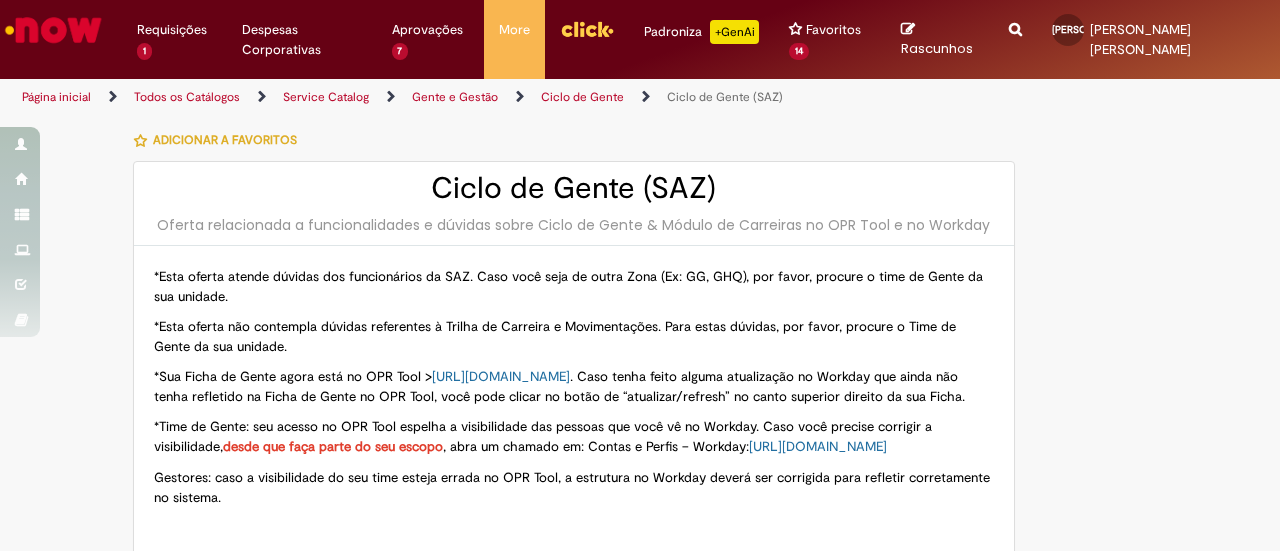 type on "********" 